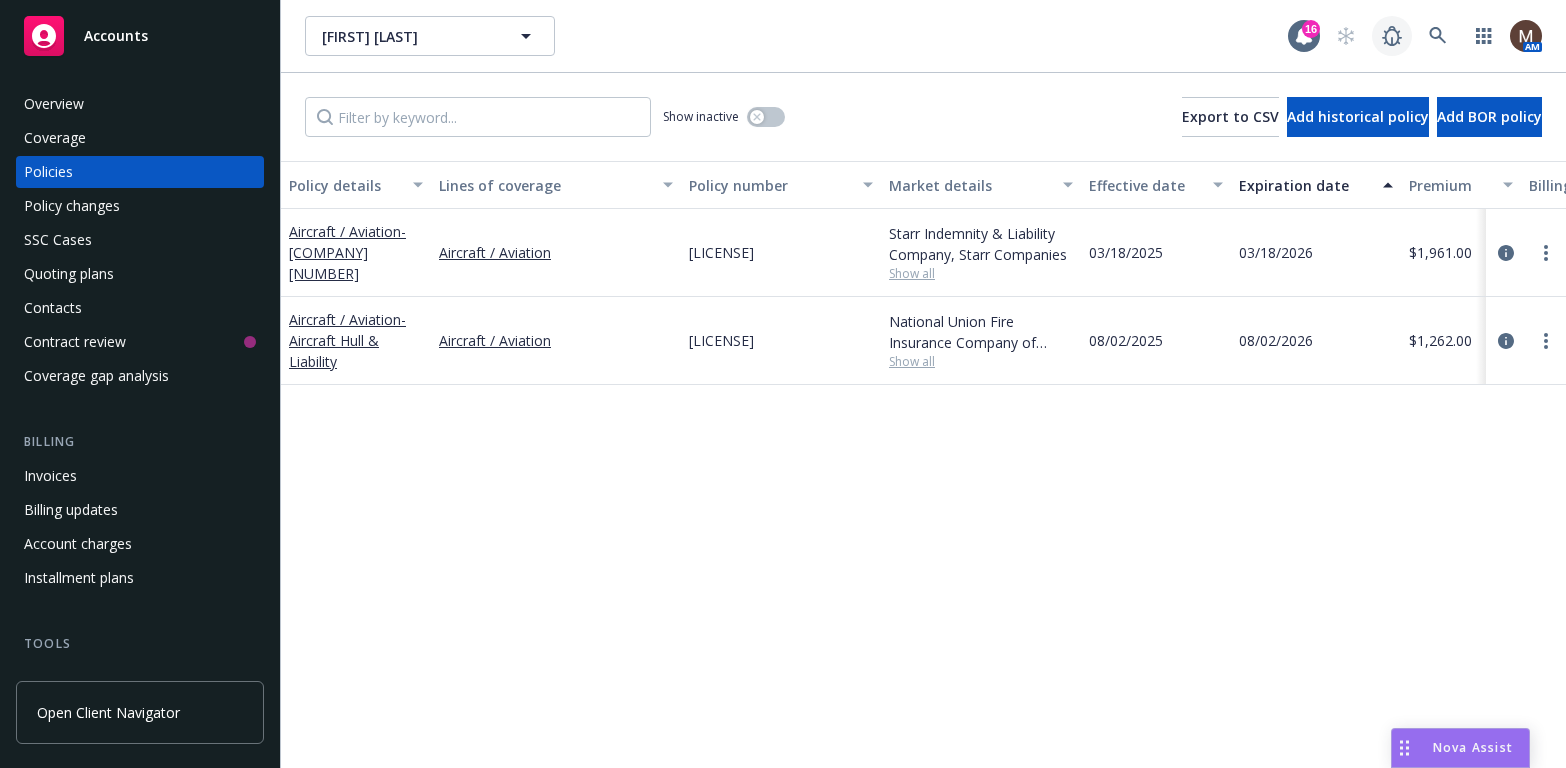 scroll, scrollTop: 0, scrollLeft: 0, axis: both 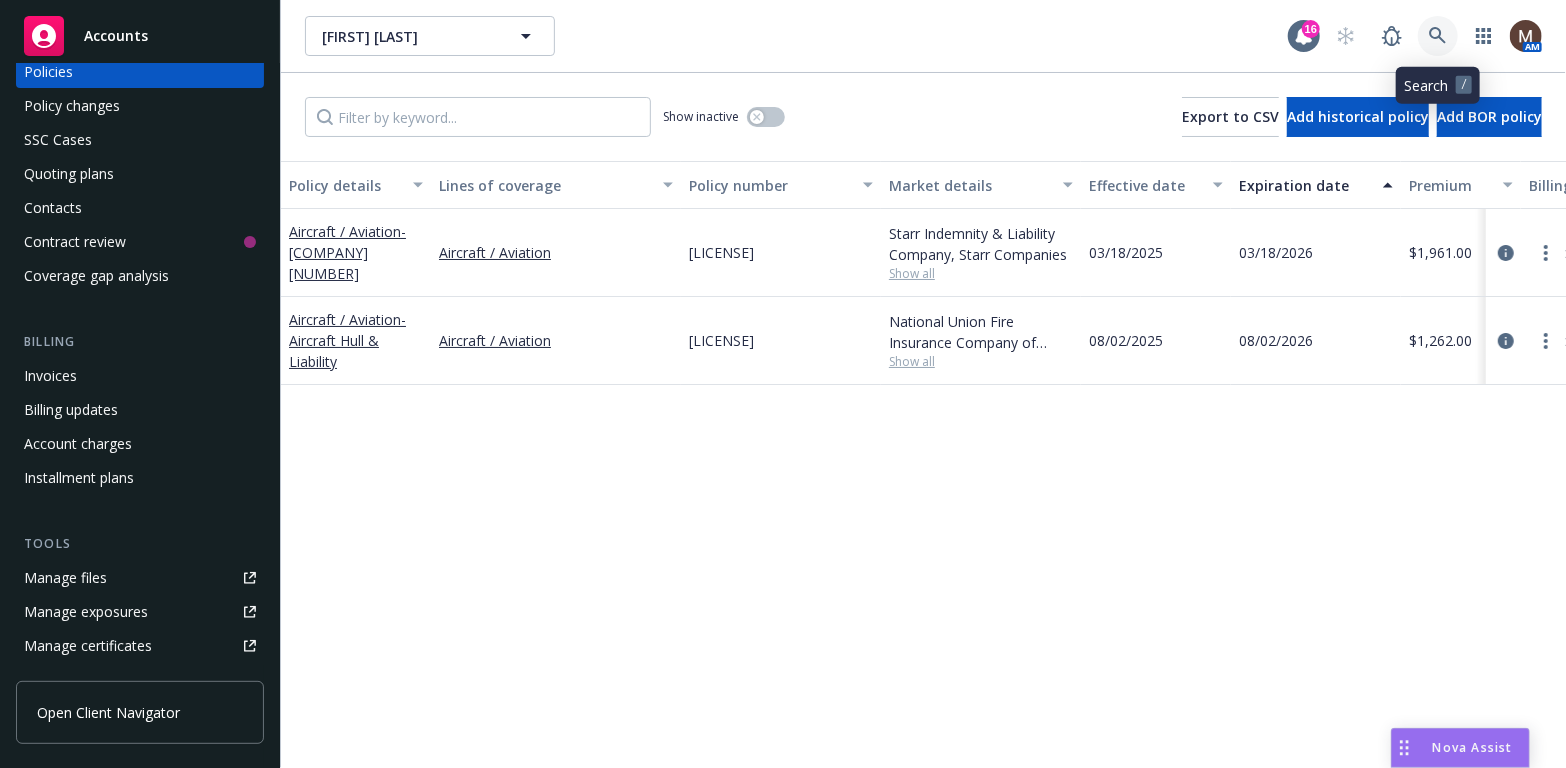 click 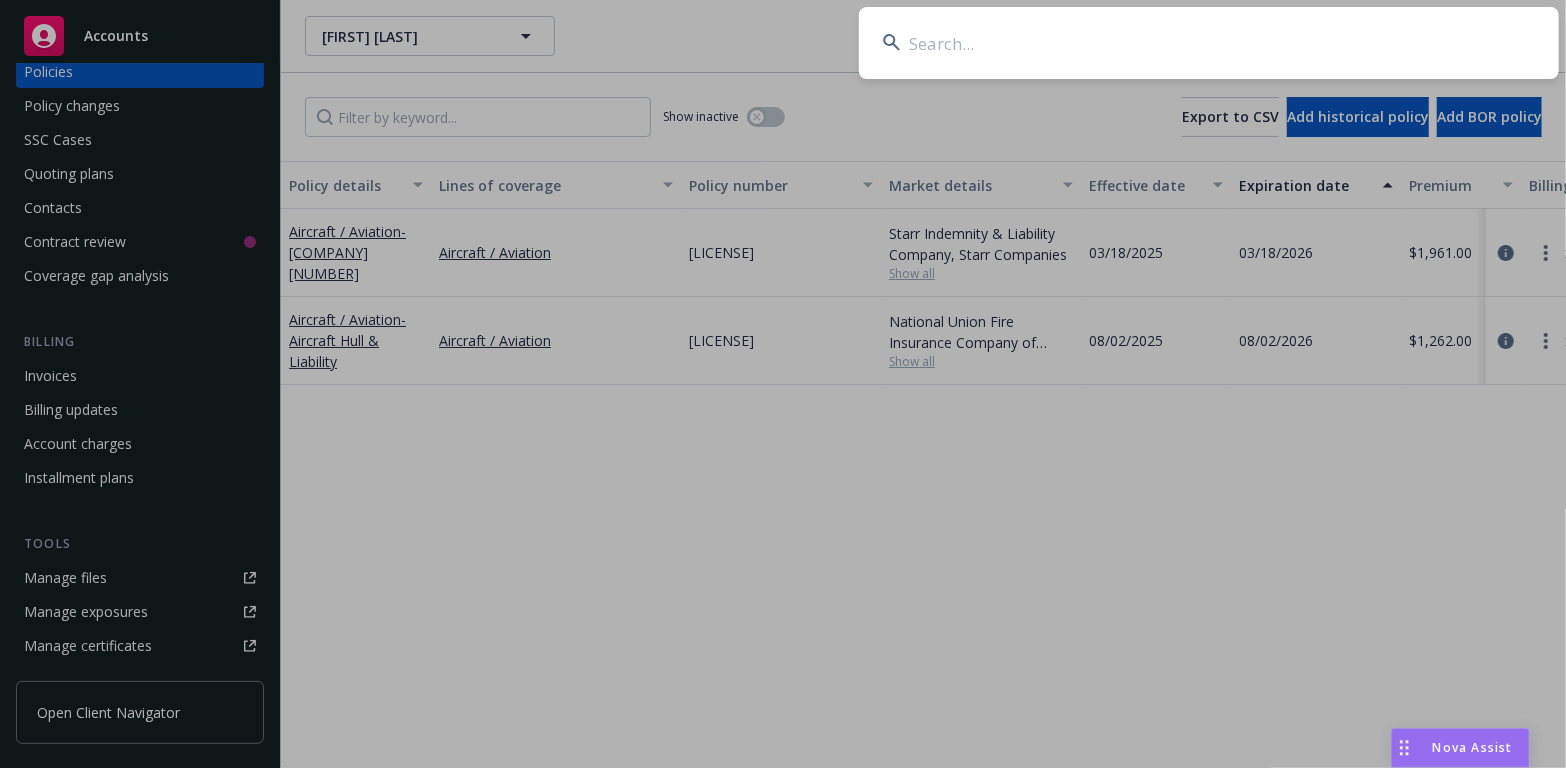 click at bounding box center [1209, 43] 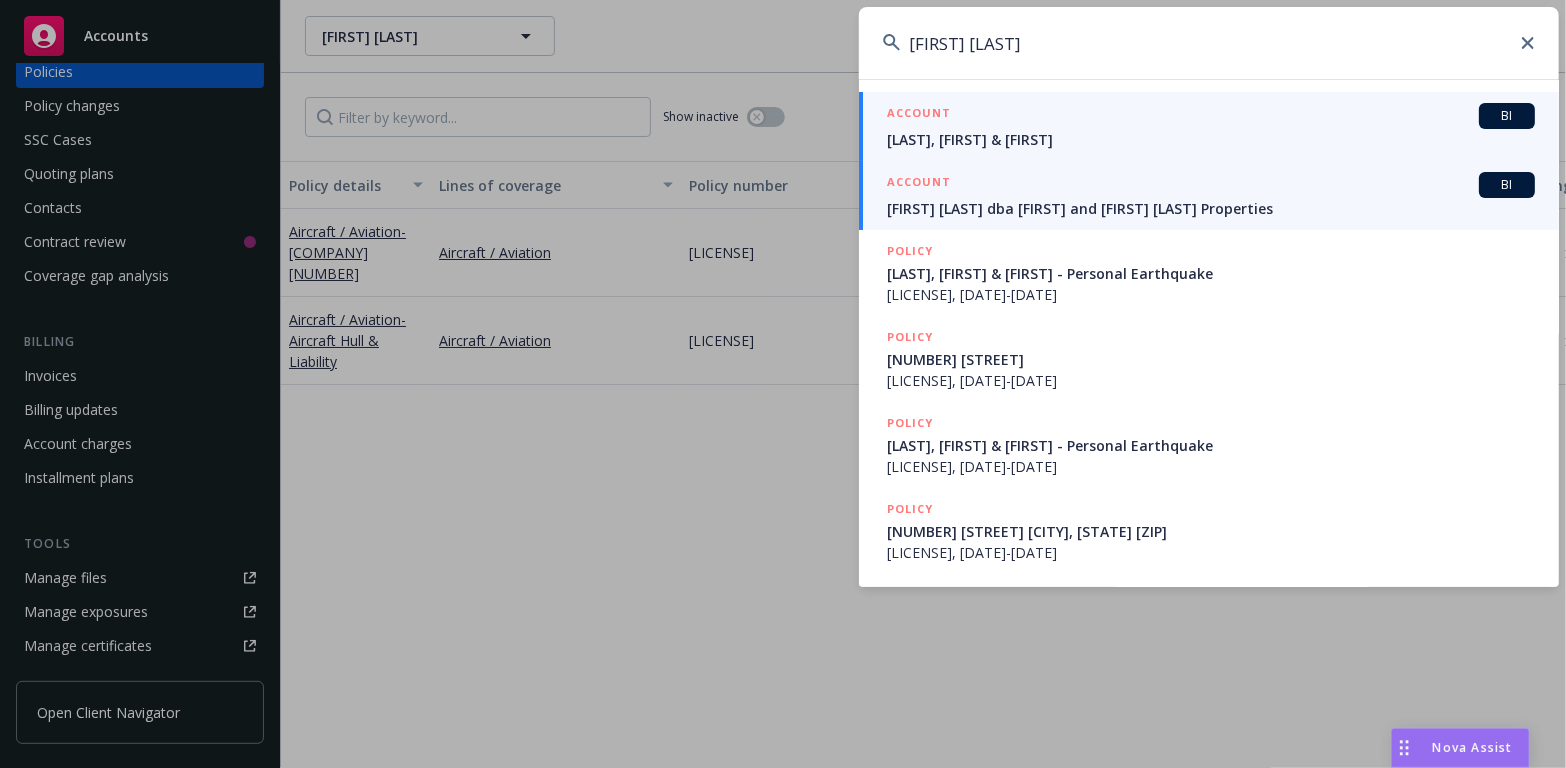 type on "[FIRST] [LAST]" 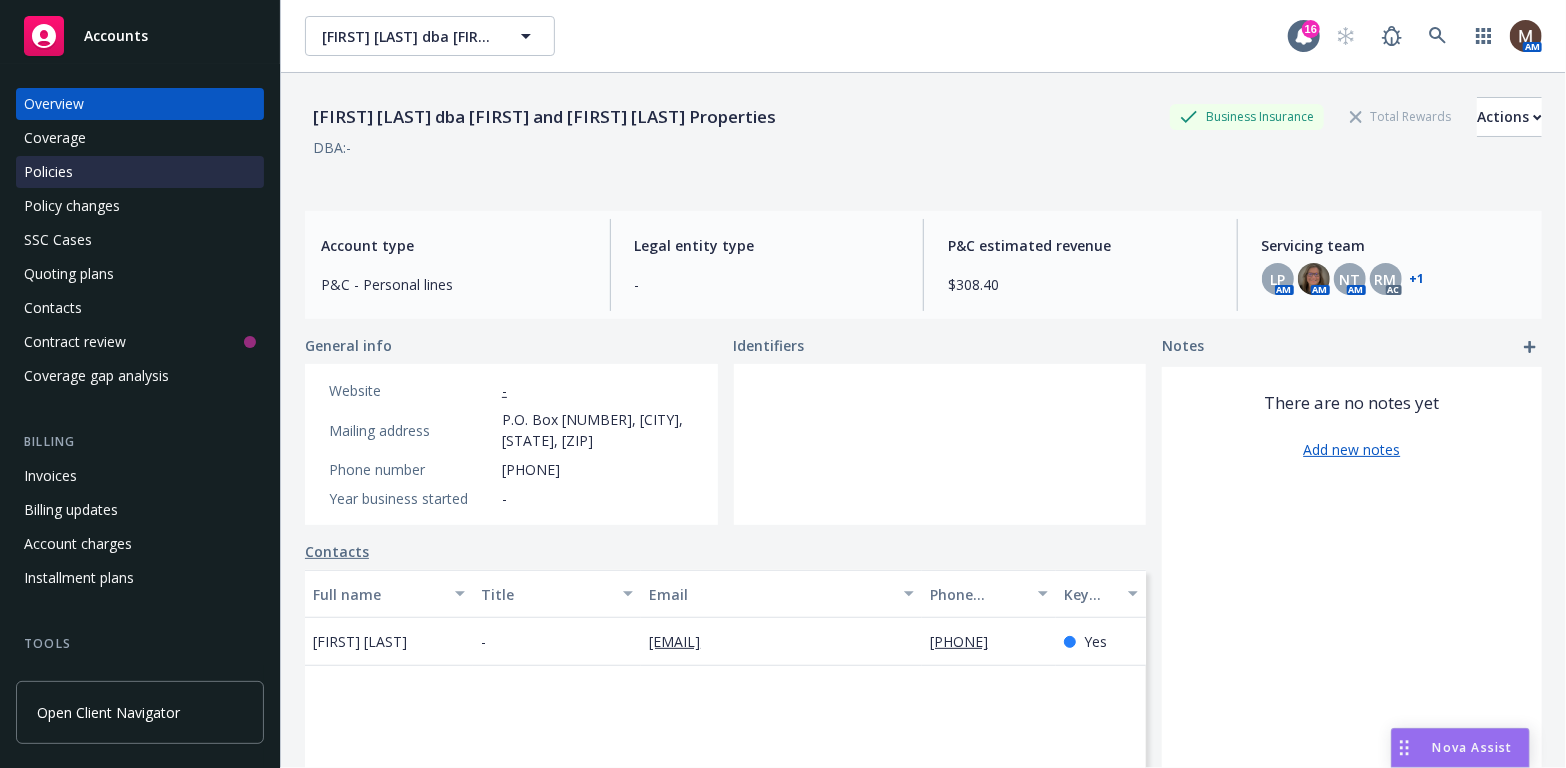 click on "Policies" at bounding box center [48, 172] 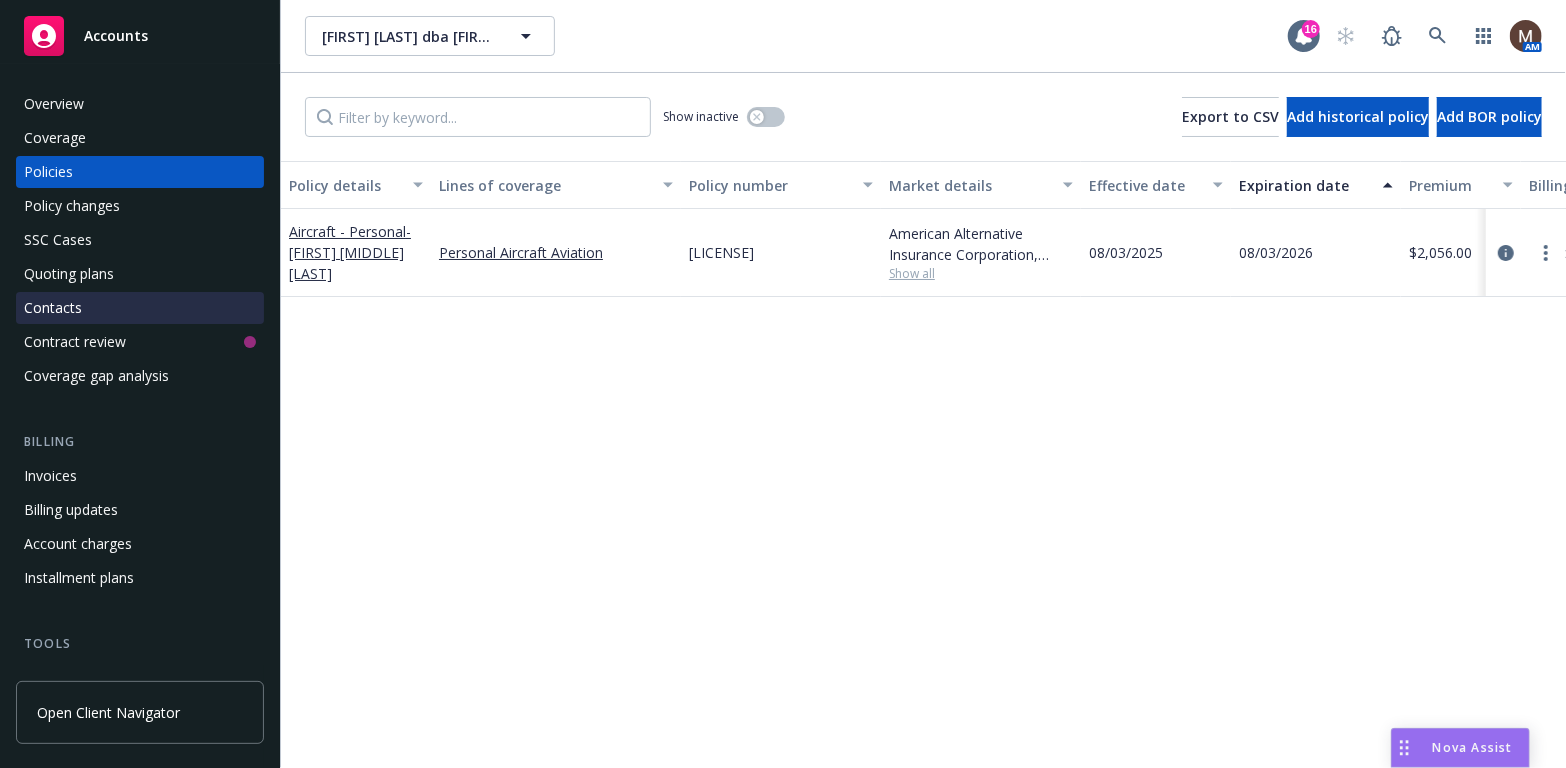 click on "Contacts" at bounding box center (140, 308) 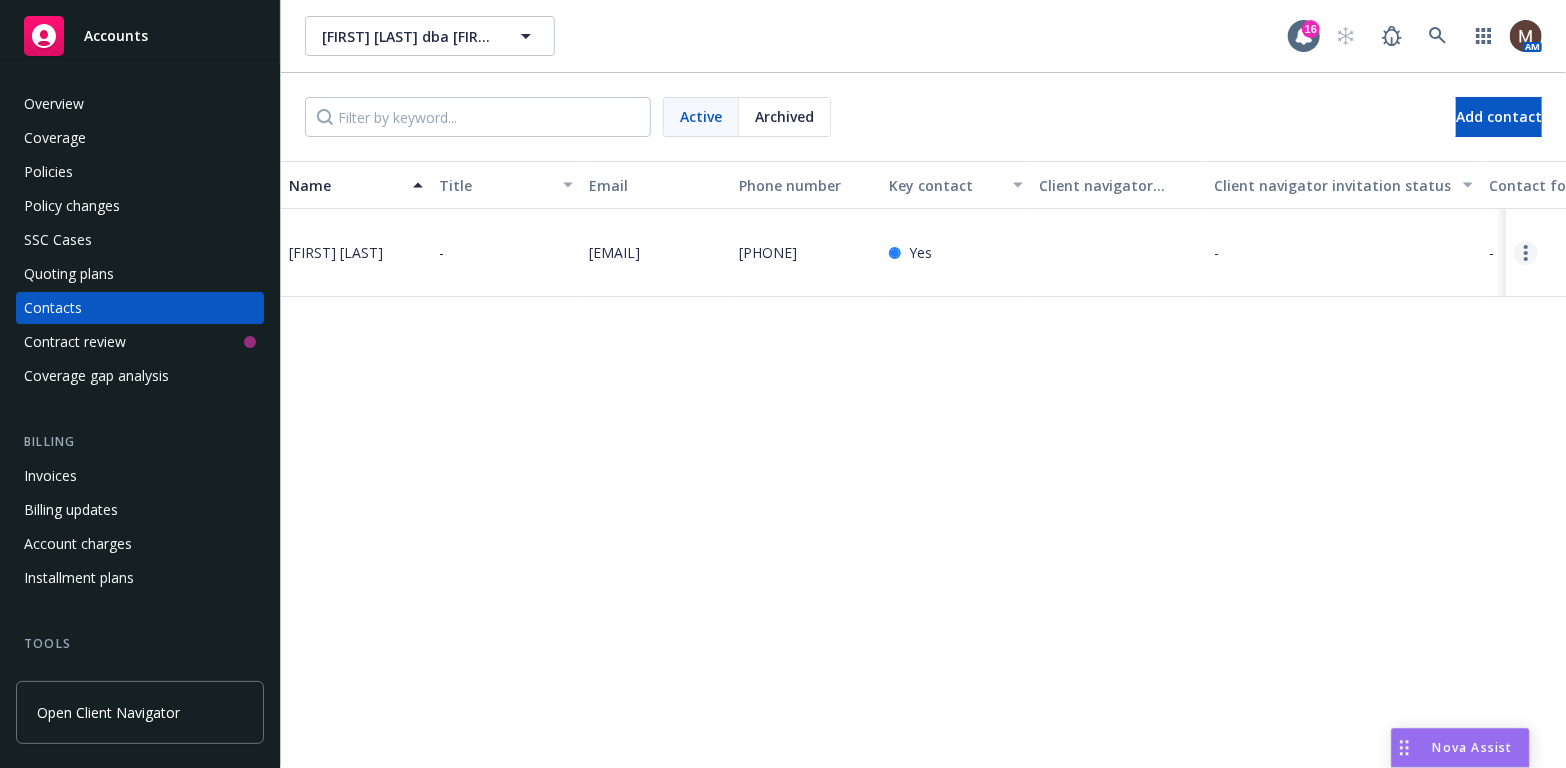 click 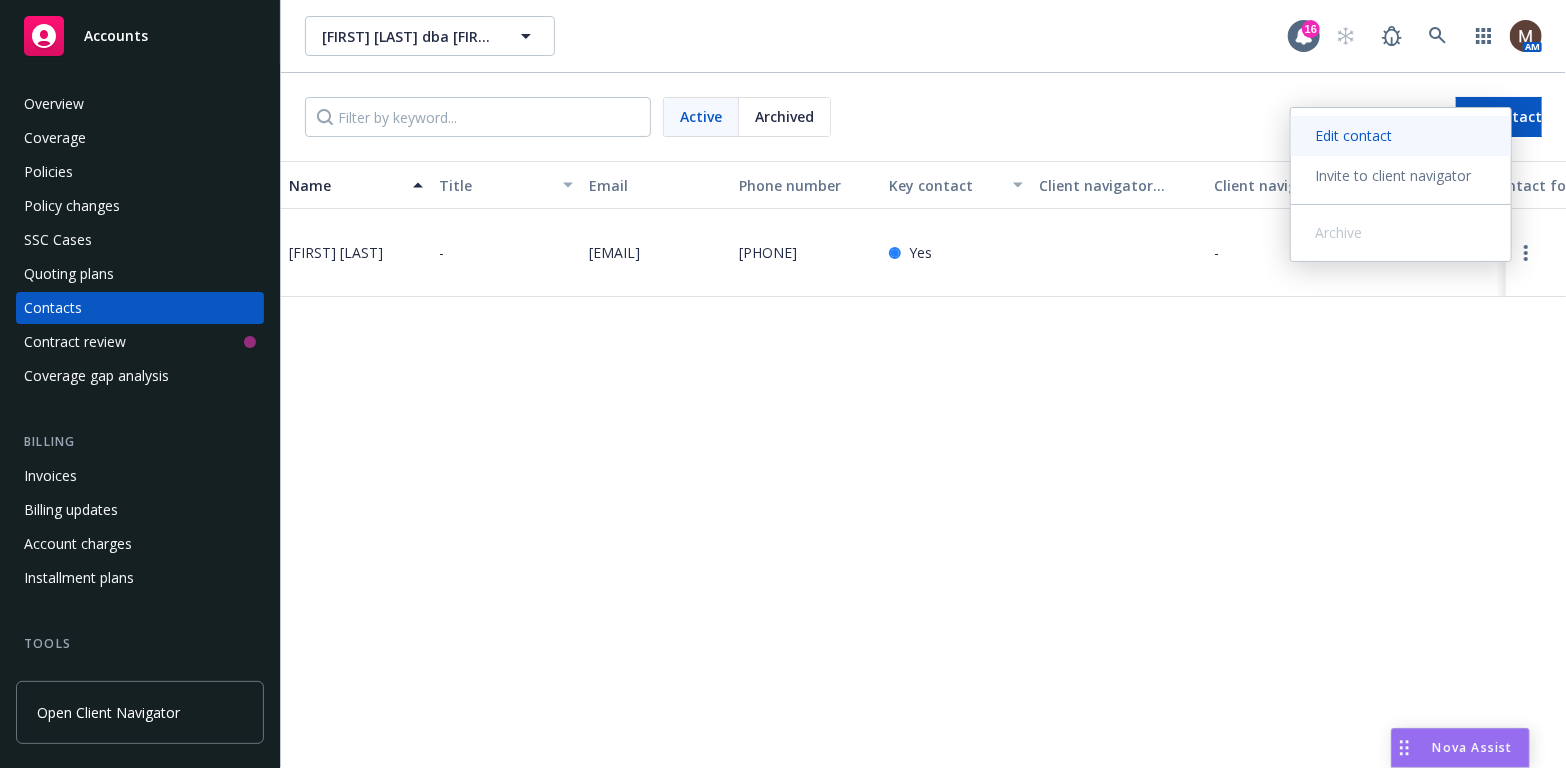 click on "Edit contact" at bounding box center (1401, 136) 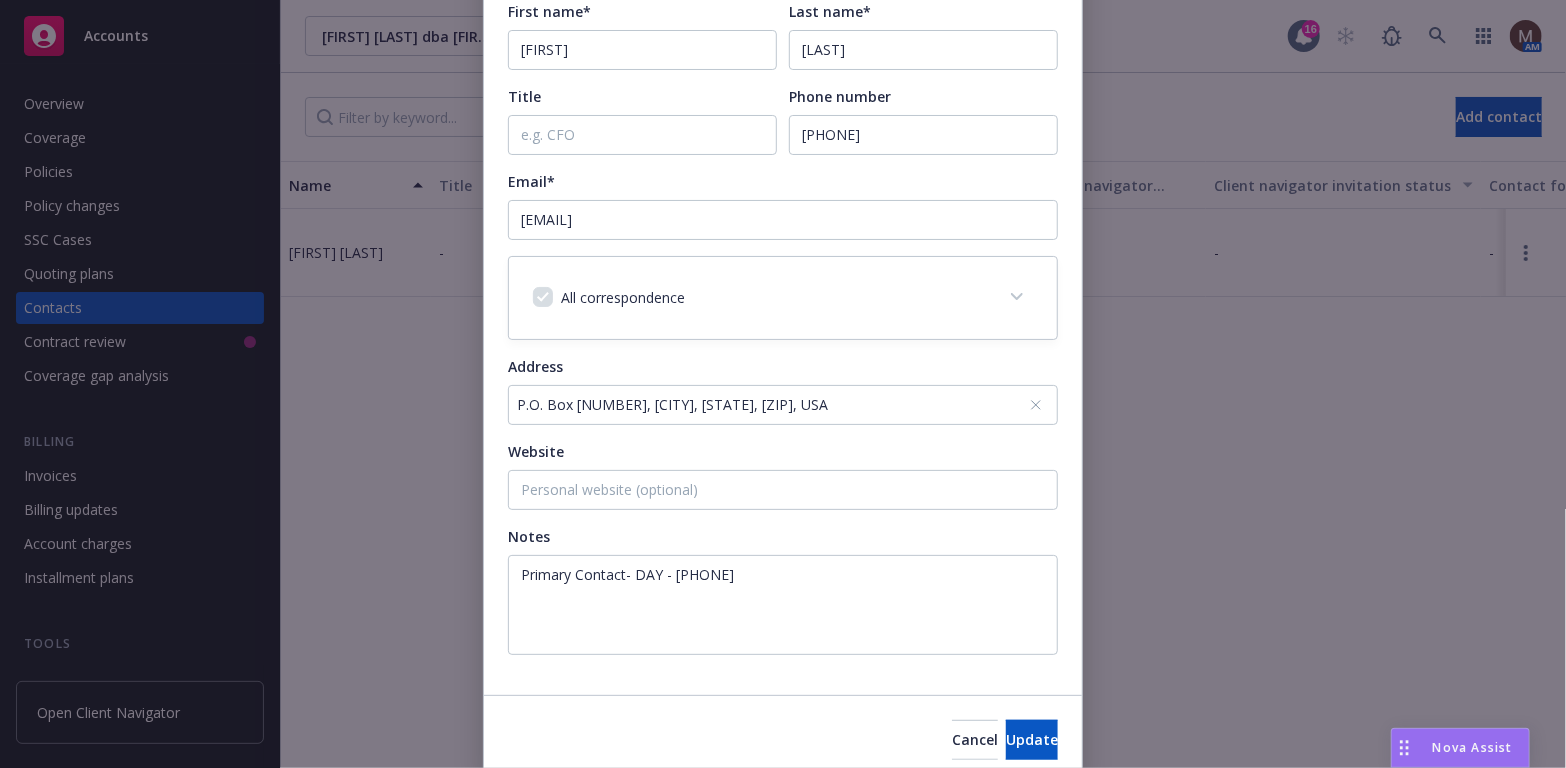 scroll, scrollTop: 279, scrollLeft: 0, axis: vertical 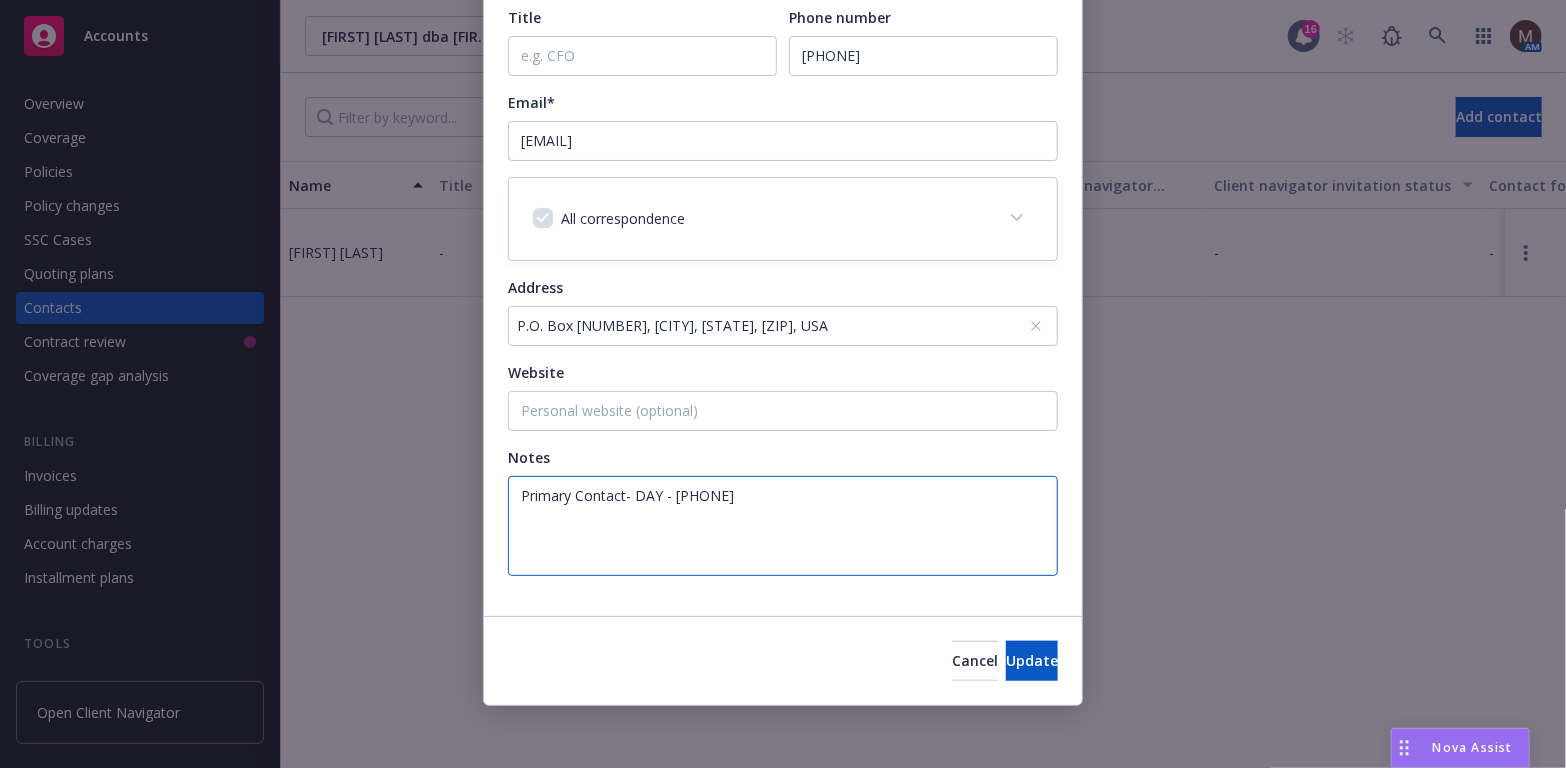click on "Primary Contact- DAY - [PHONE]" at bounding box center (783, 526) 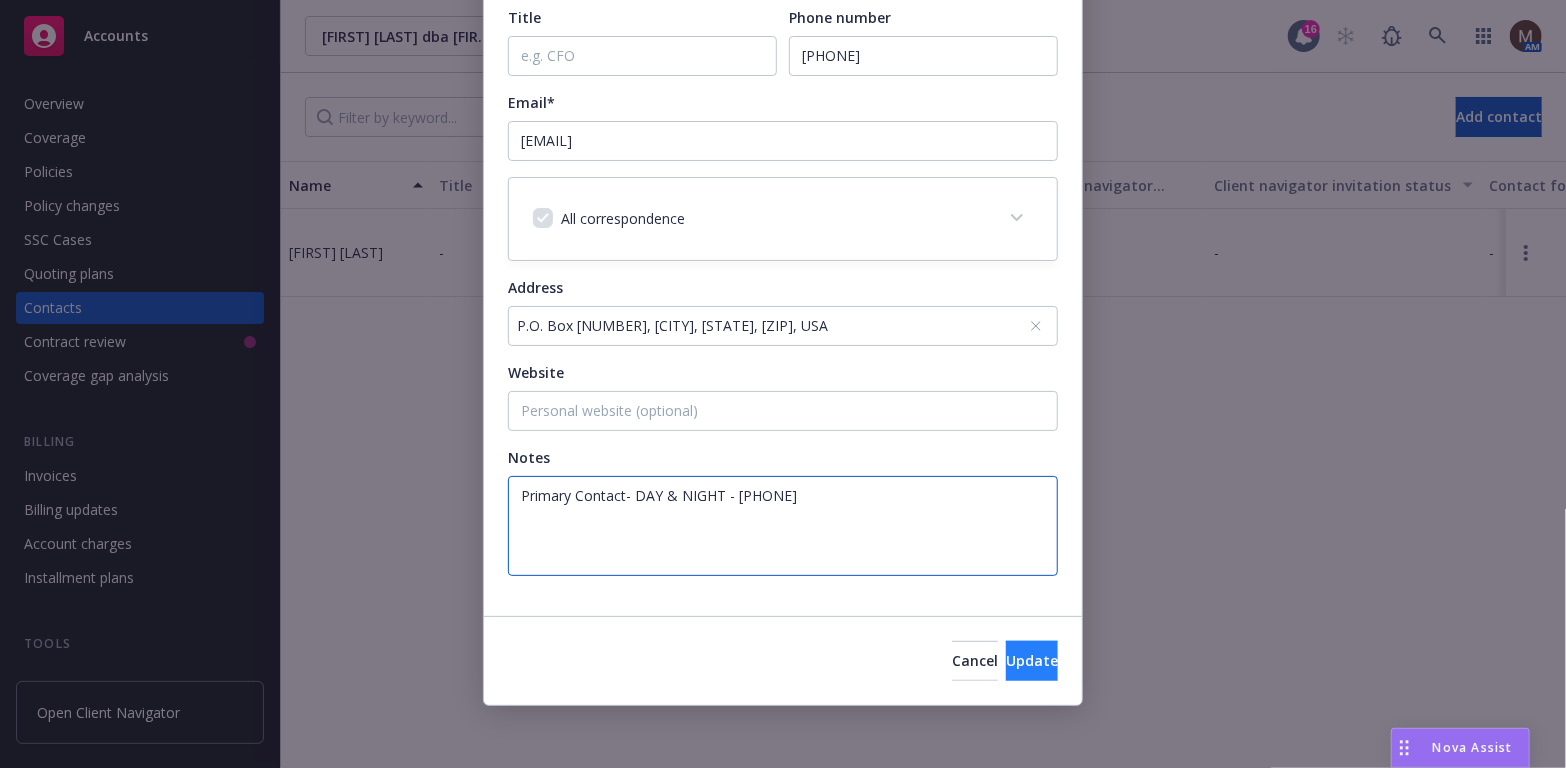 type on "Primary Contact- DAY & NIGHT - [PHONE]" 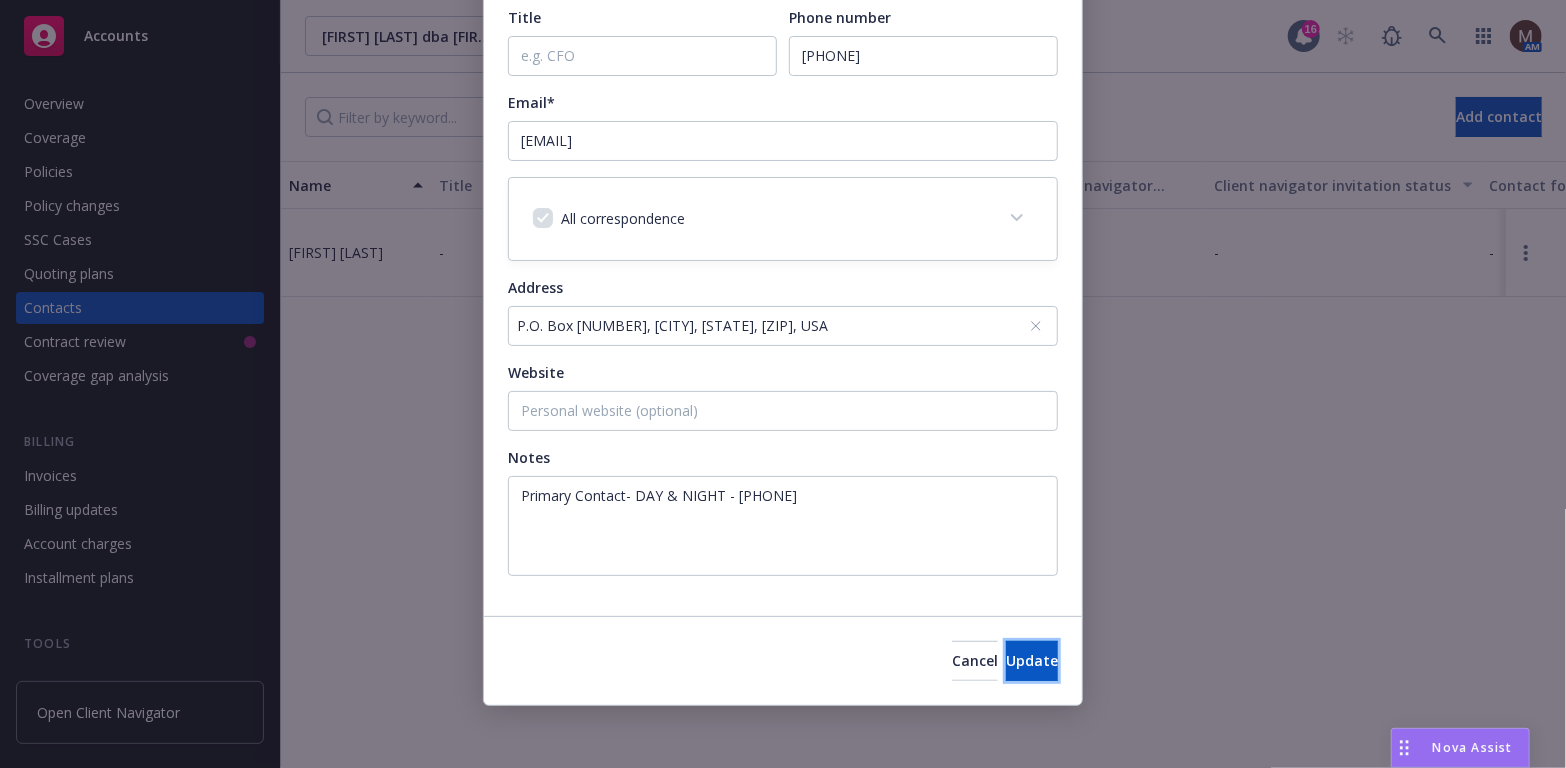 drag, startPoint x: 970, startPoint y: 653, endPoint x: 479, endPoint y: 573, distance: 497.4746 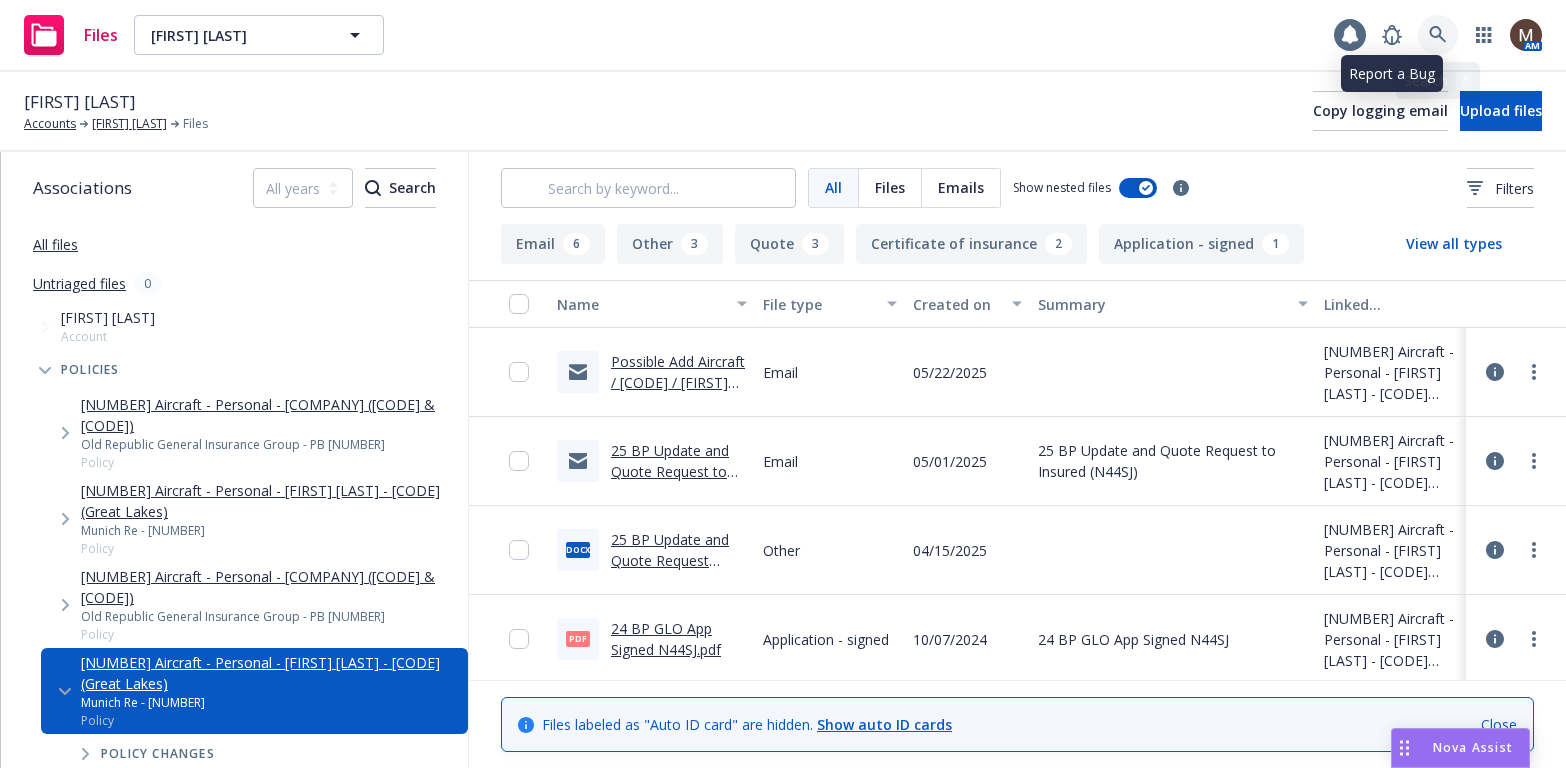 scroll, scrollTop: 0, scrollLeft: 0, axis: both 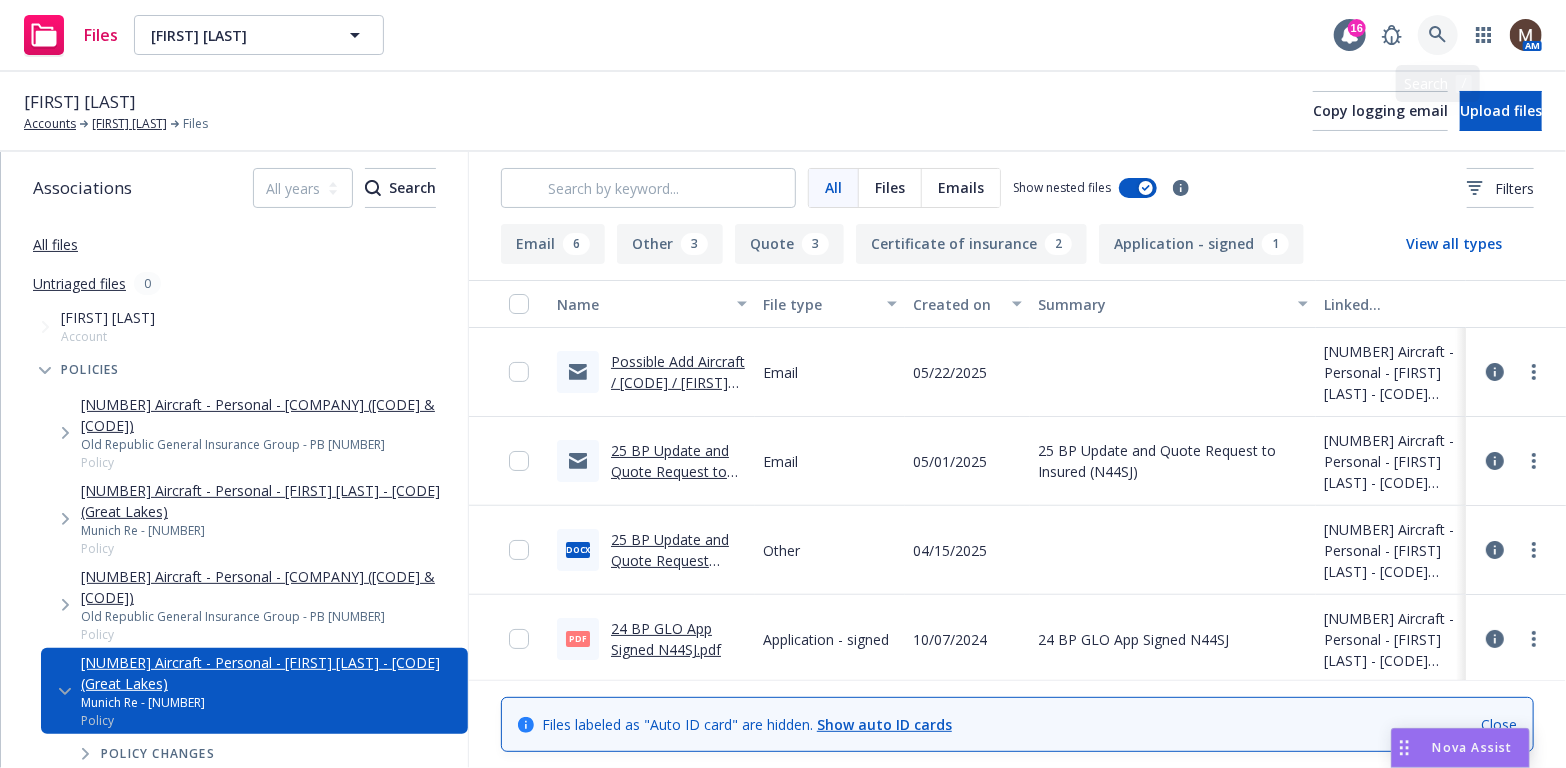 click 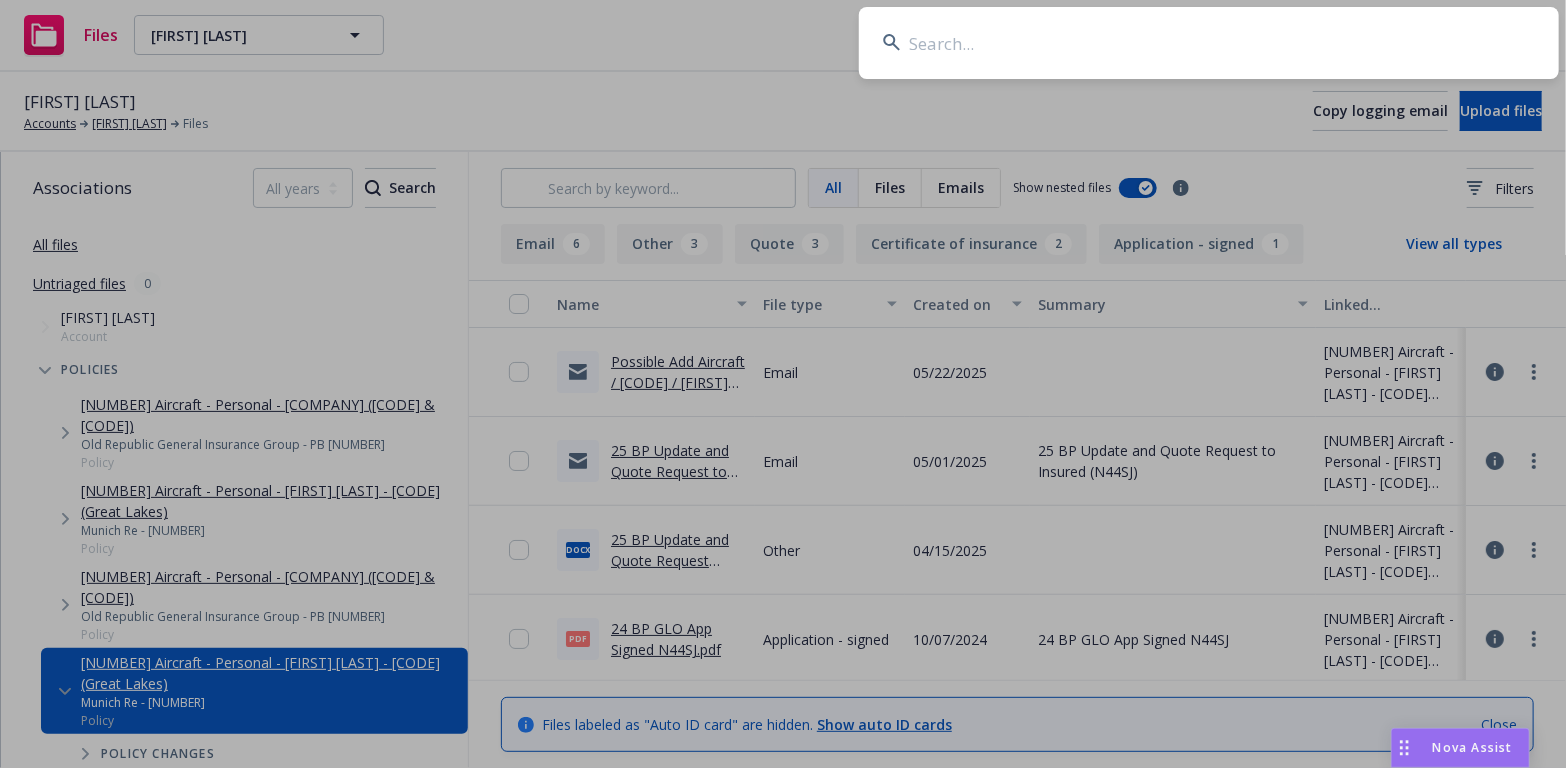 click at bounding box center [1209, 43] 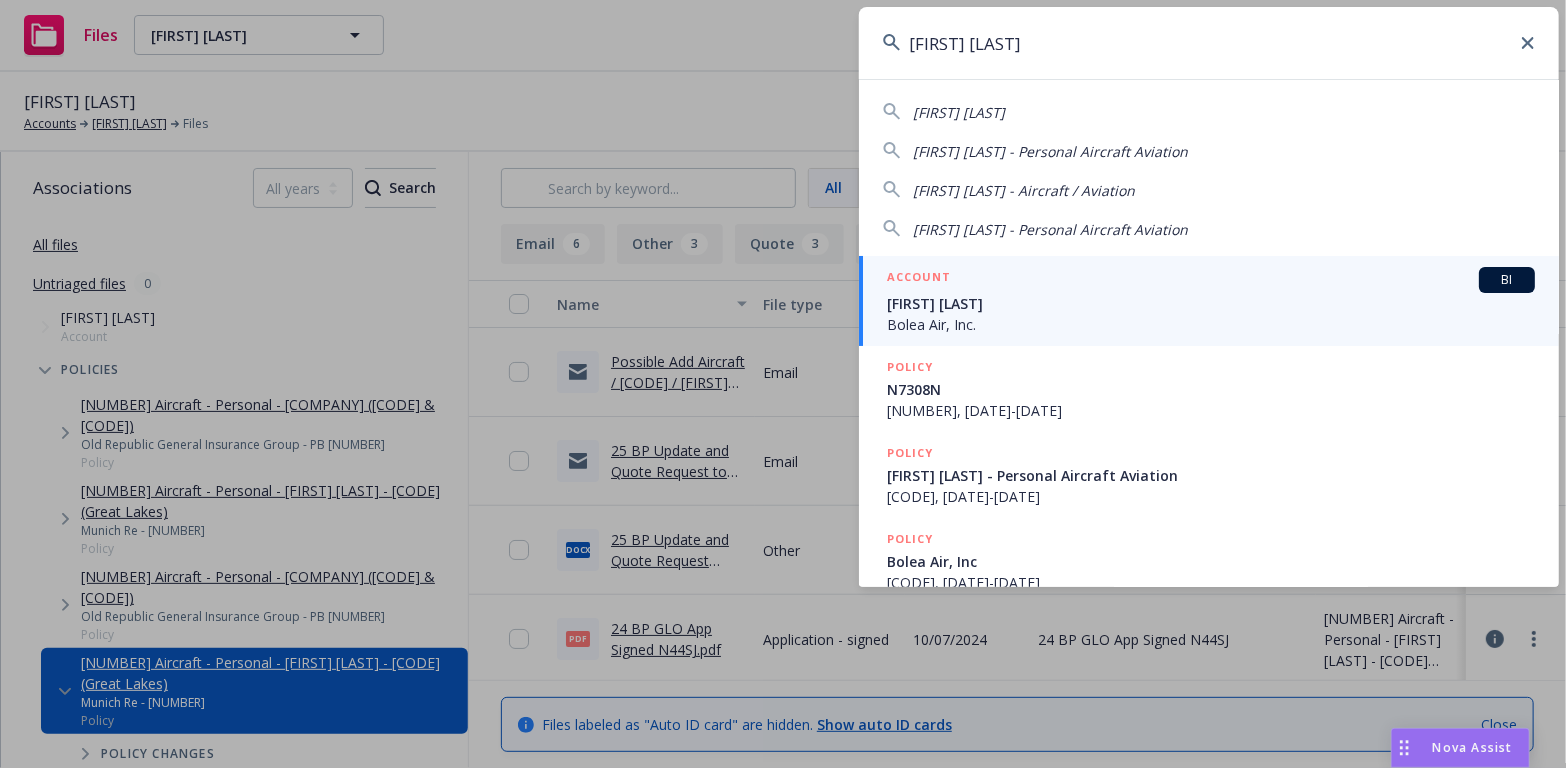 drag, startPoint x: 1033, startPoint y: 45, endPoint x: 900, endPoint y: 31, distance: 133.73482 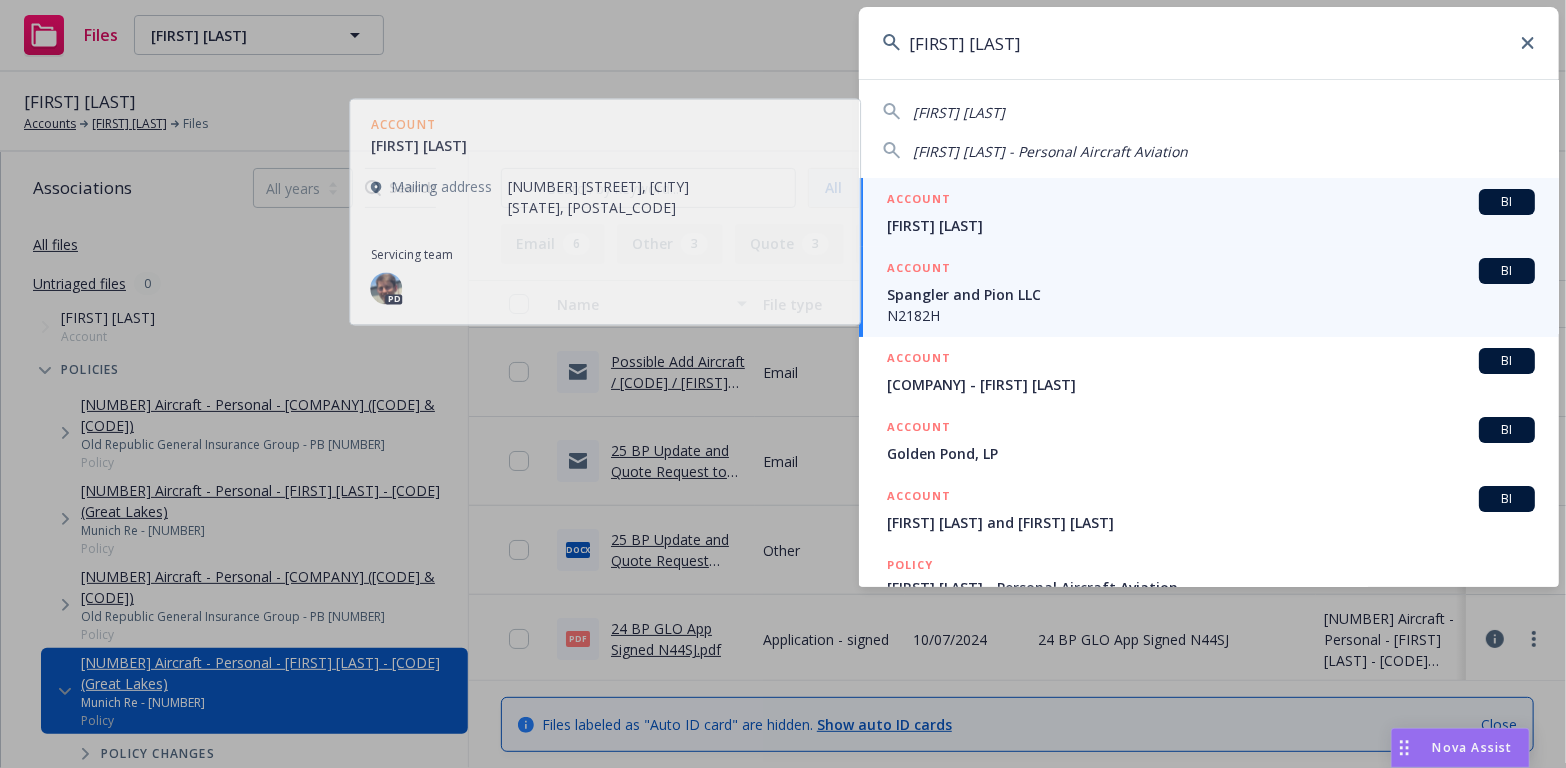type on "paul pion" 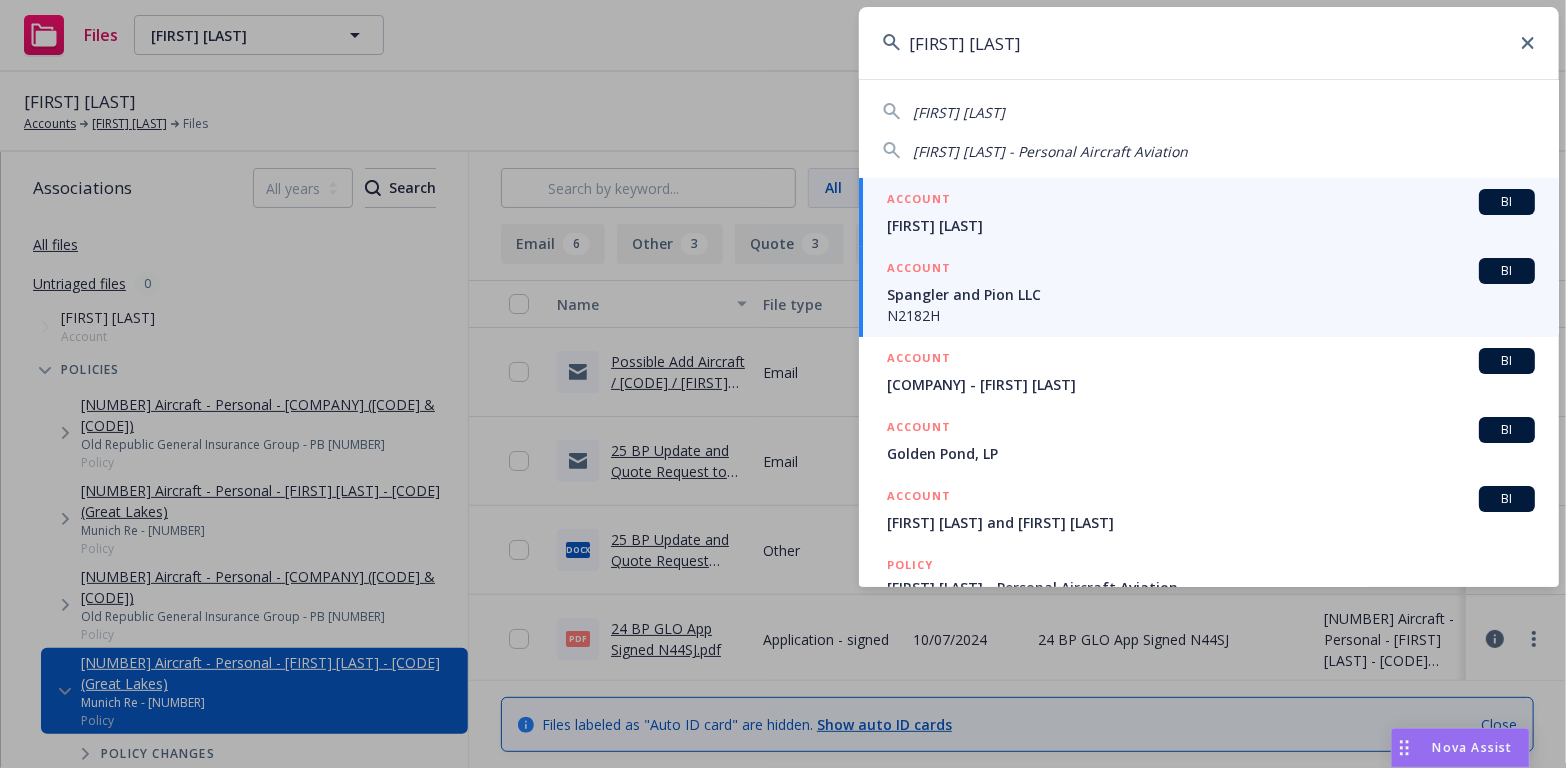 click on "Spangler and Pion LLC" at bounding box center (1211, 294) 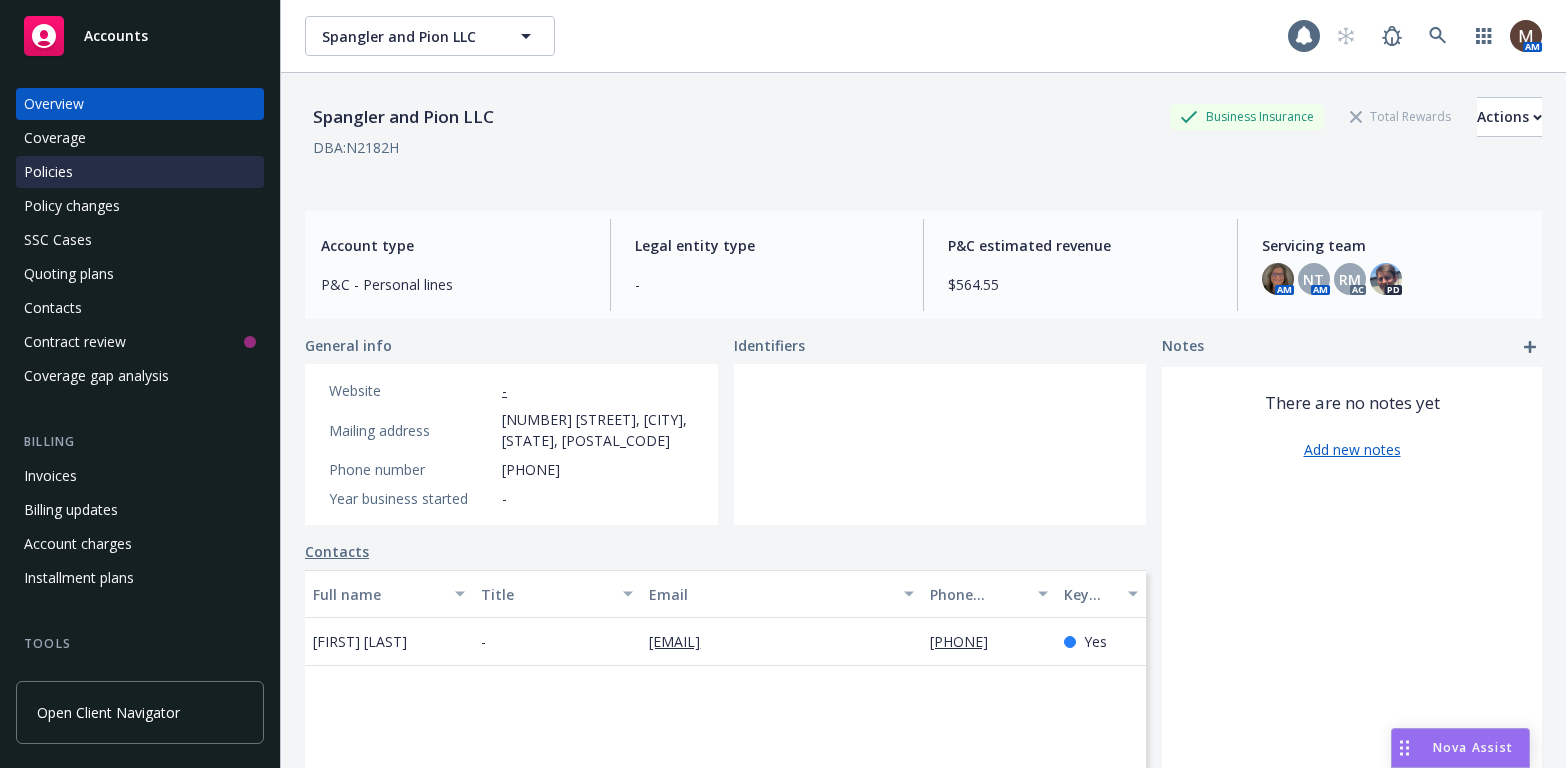 scroll, scrollTop: 0, scrollLeft: 0, axis: both 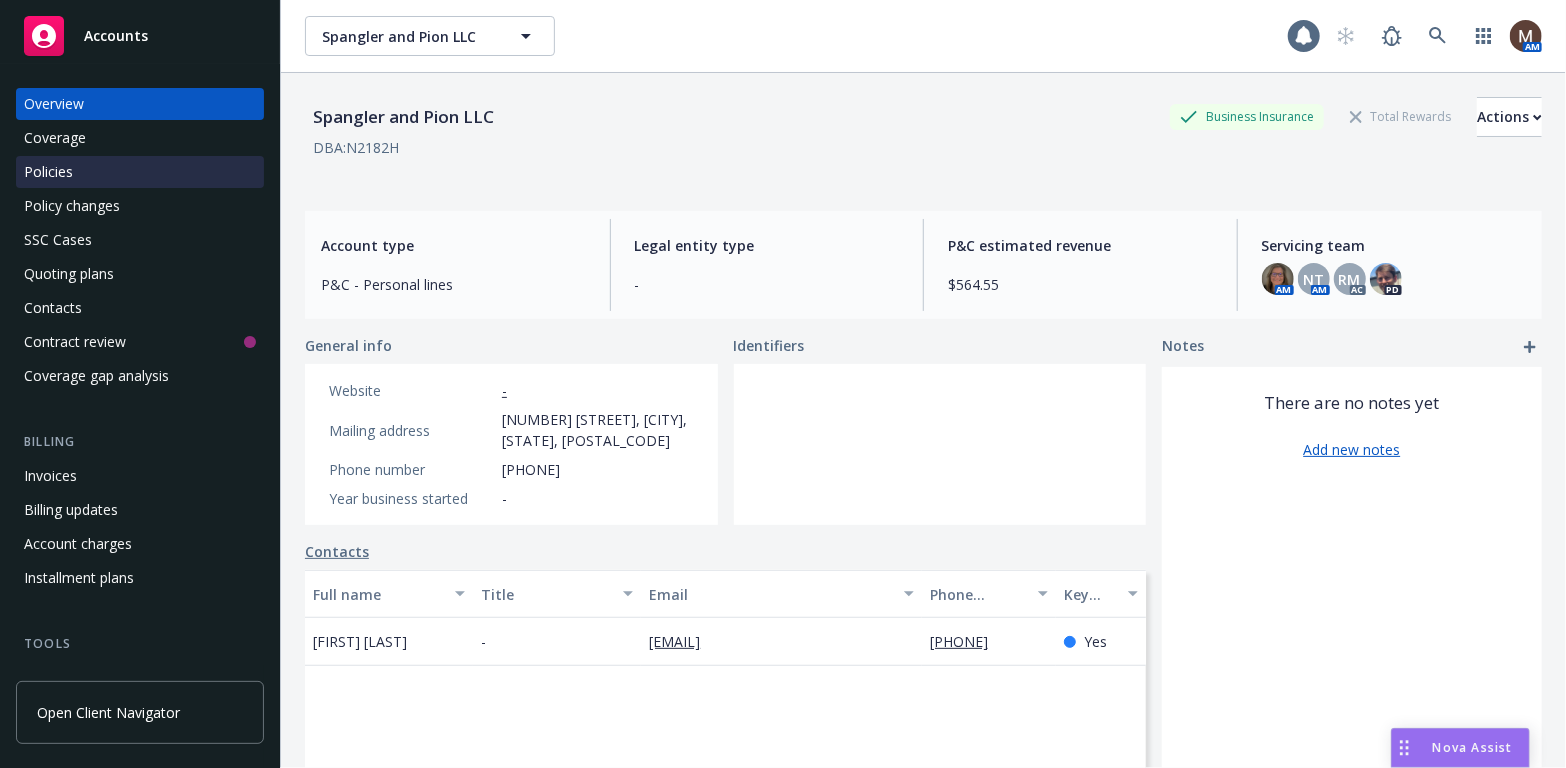 click on "Policies" at bounding box center (48, 172) 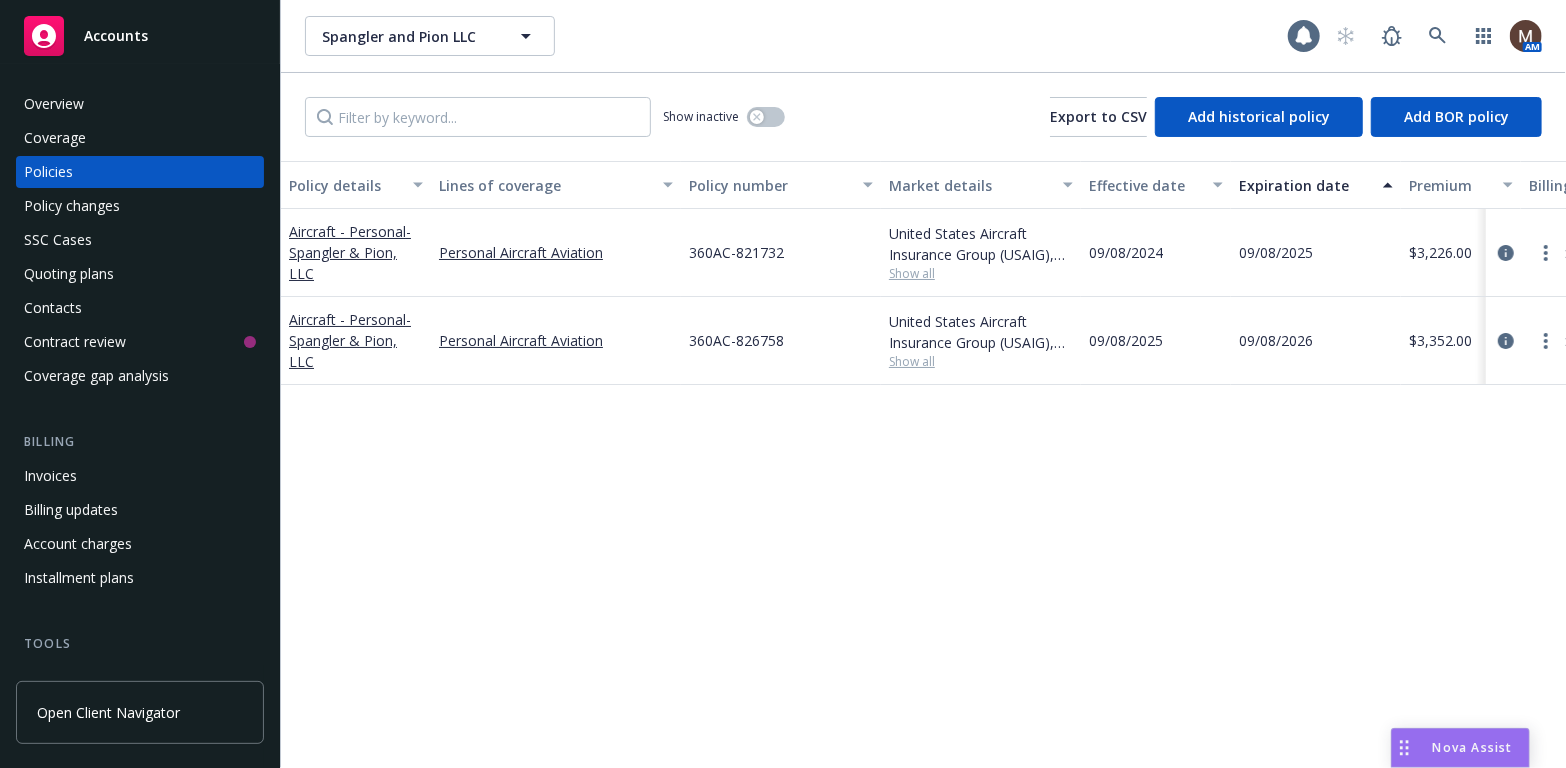 scroll, scrollTop: 100, scrollLeft: 0, axis: vertical 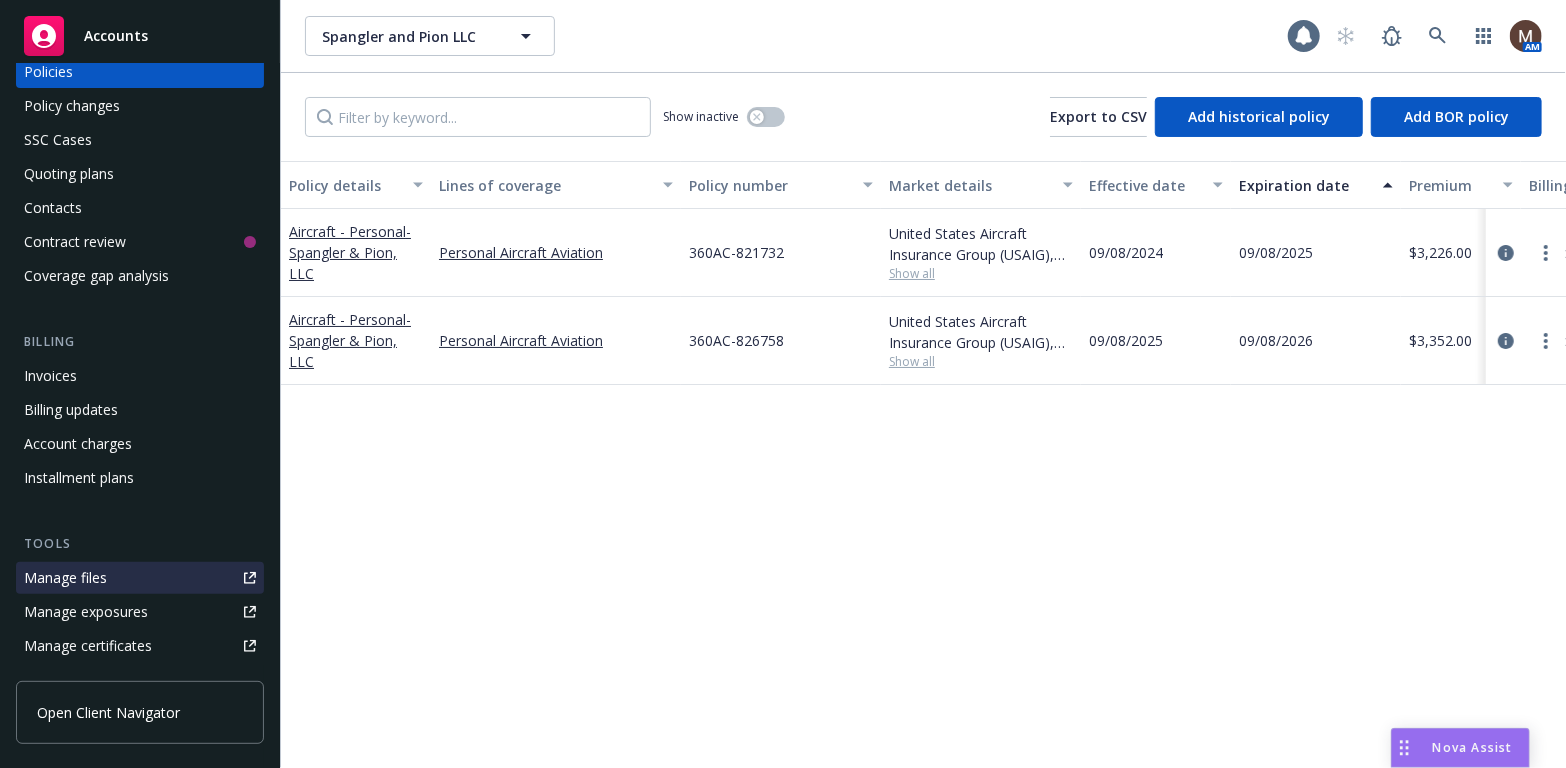 click on "Manage files" at bounding box center (140, 578) 